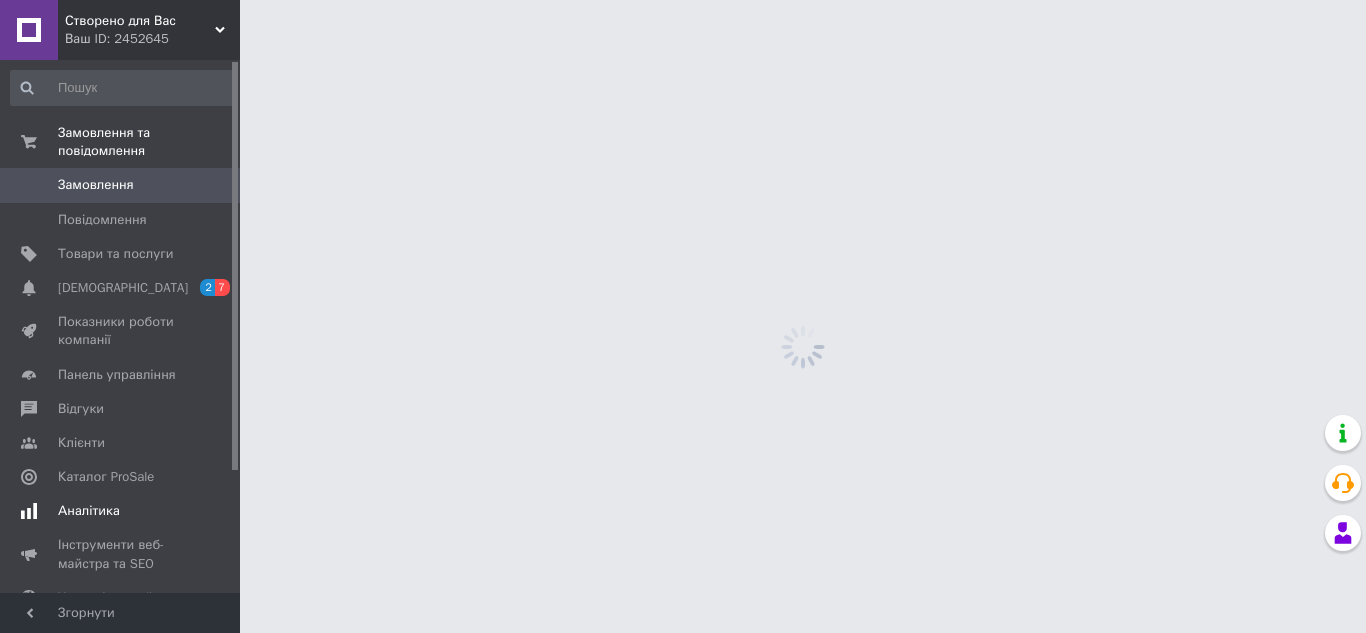 scroll, scrollTop: 0, scrollLeft: 0, axis: both 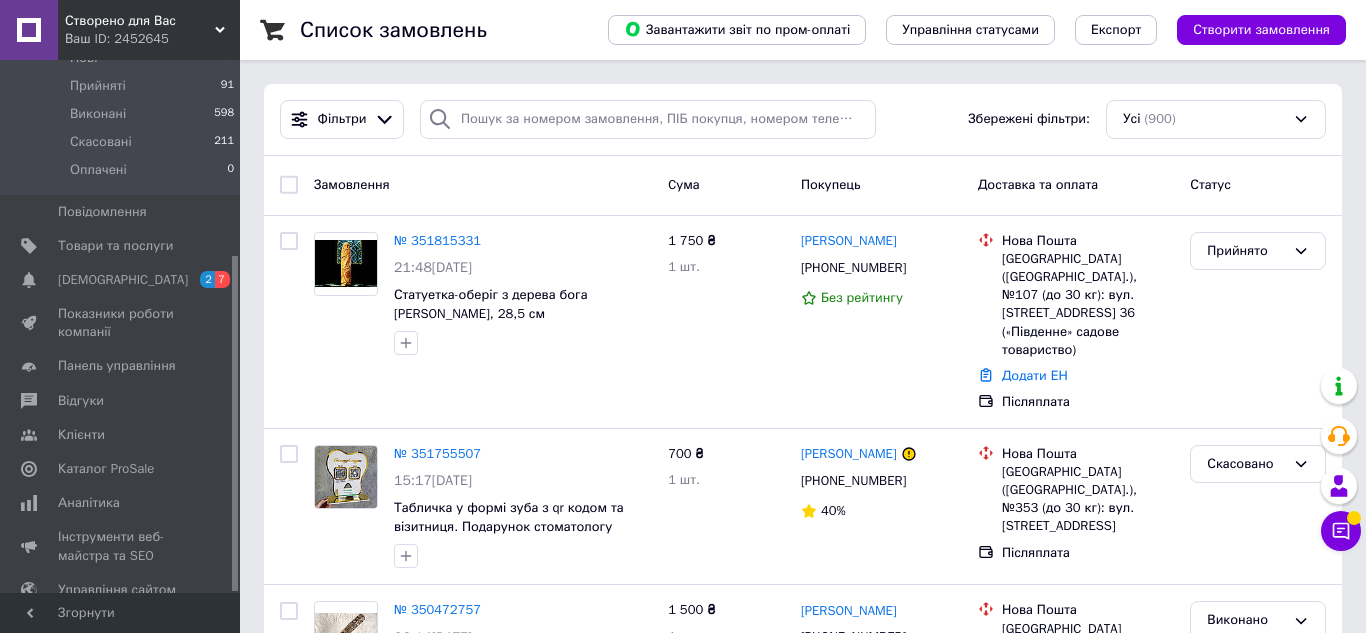 click on "Налаштування" at bounding box center (103, 692) 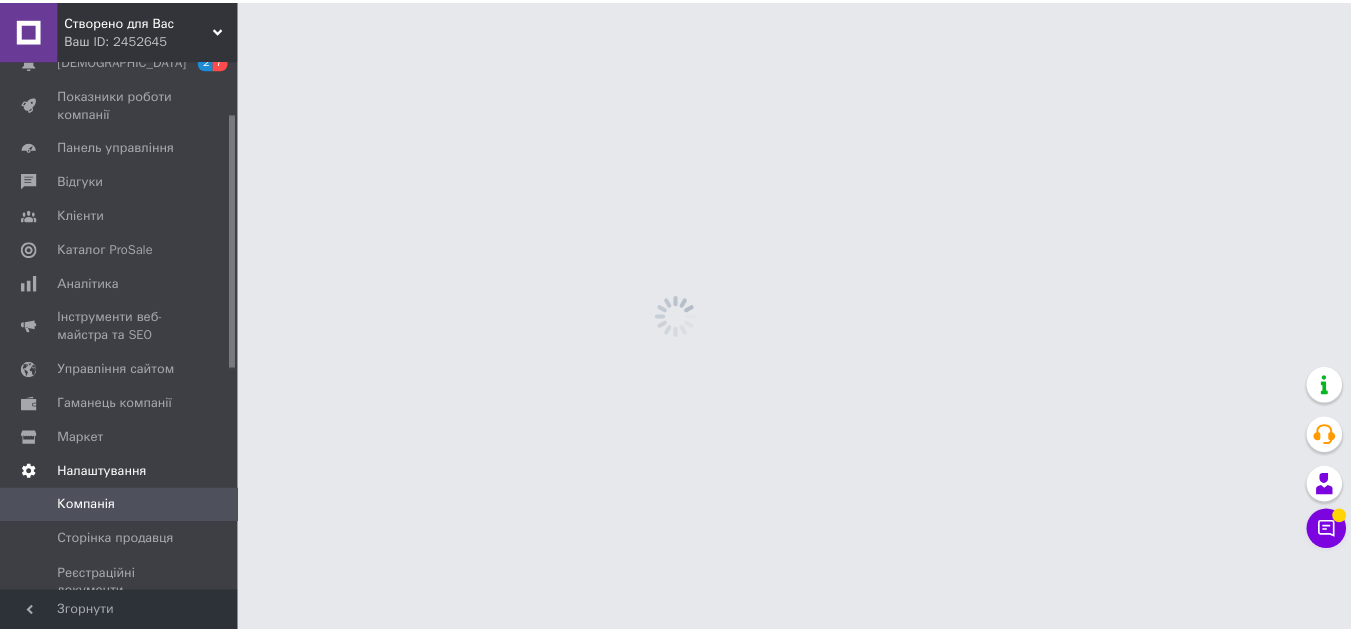 scroll, scrollTop: 108, scrollLeft: 0, axis: vertical 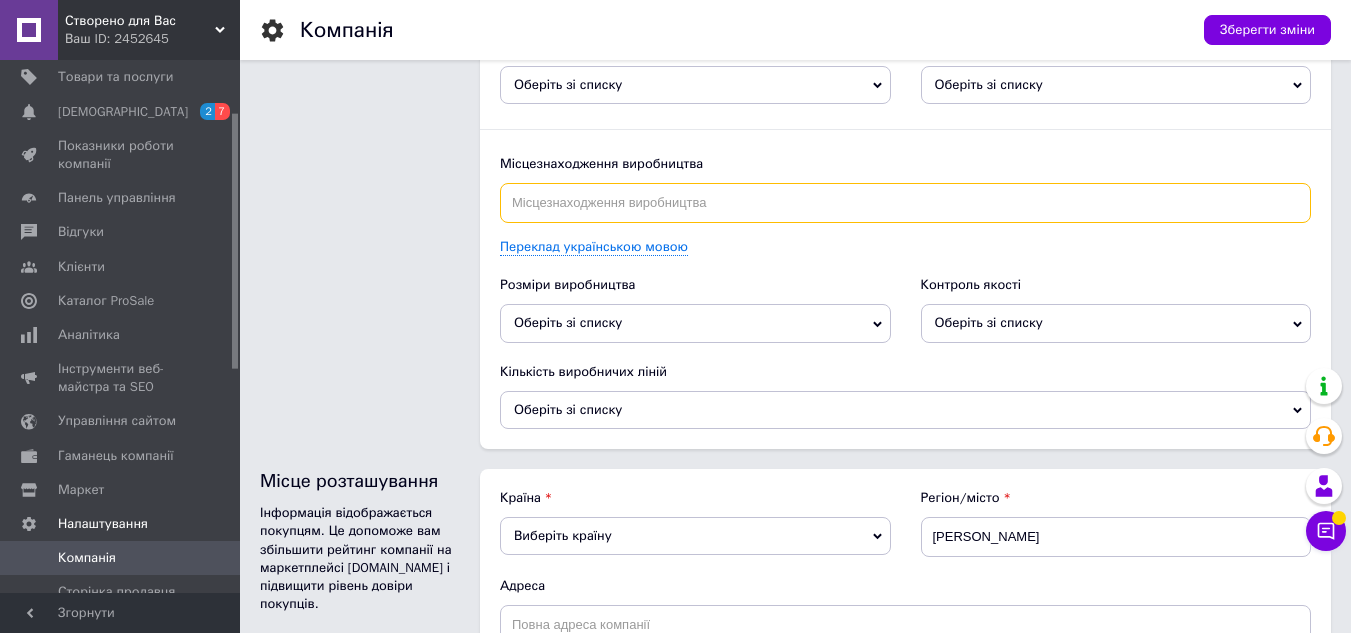 click at bounding box center [905, 203] 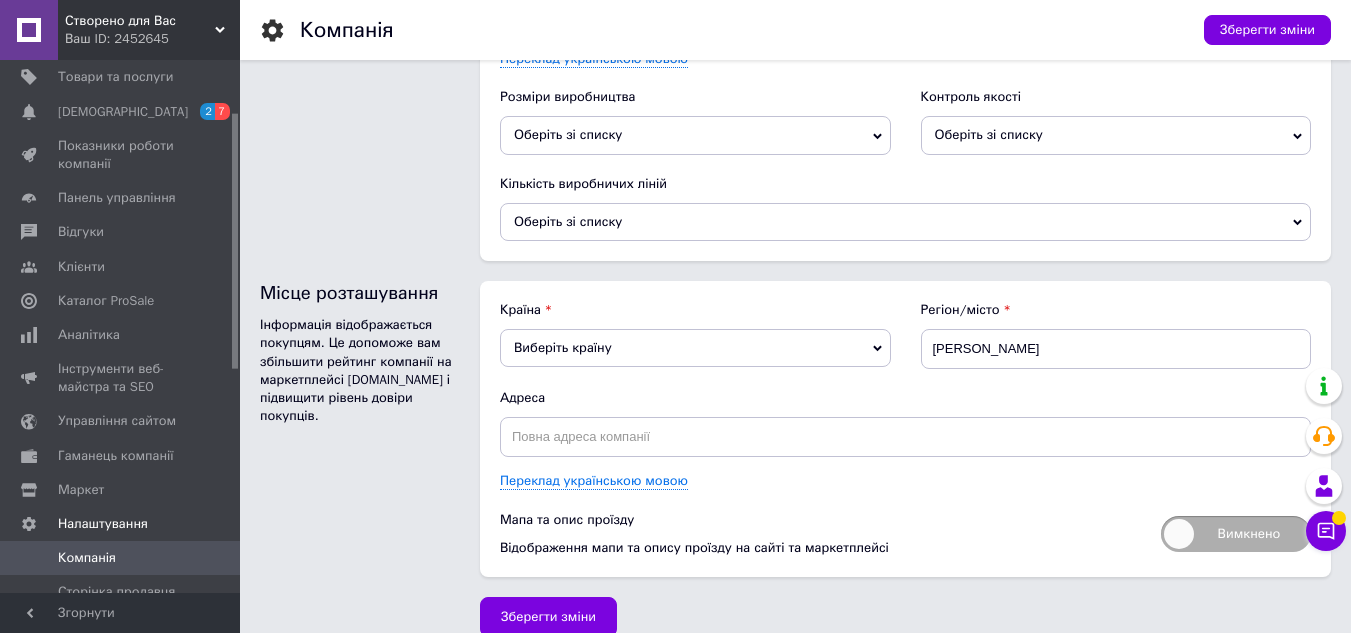 scroll, scrollTop: 2689, scrollLeft: 0, axis: vertical 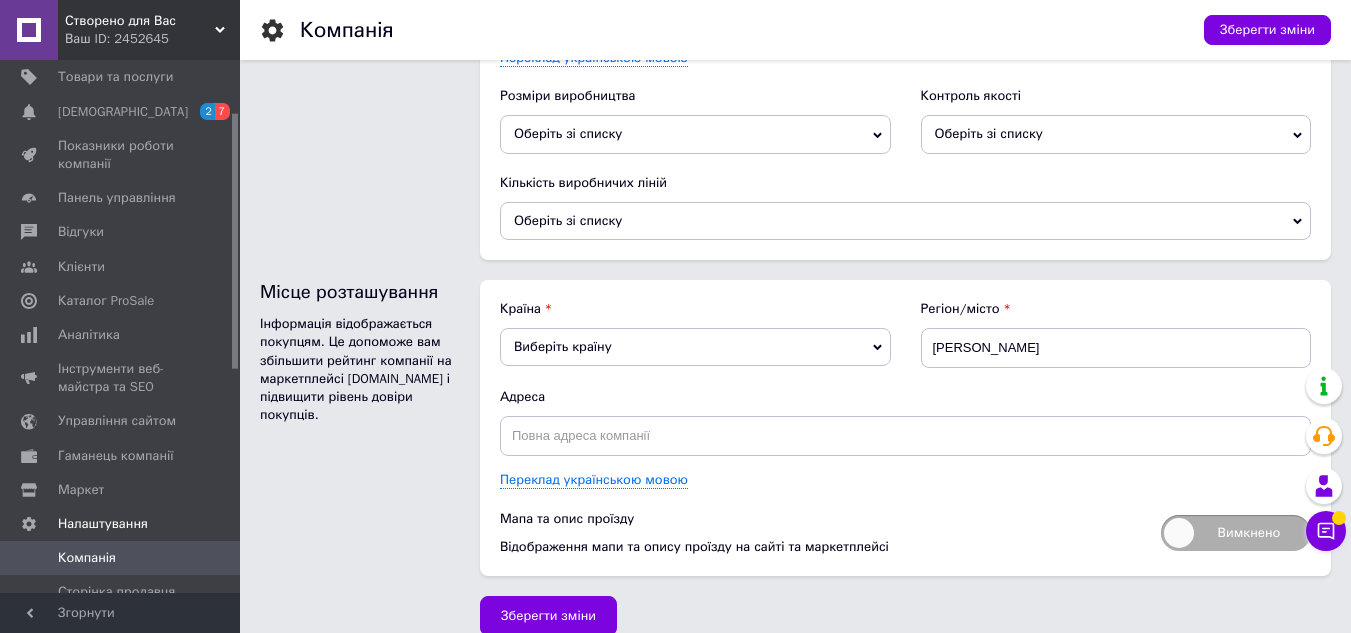 click on "Виберіть країну" at bounding box center [695, 347] 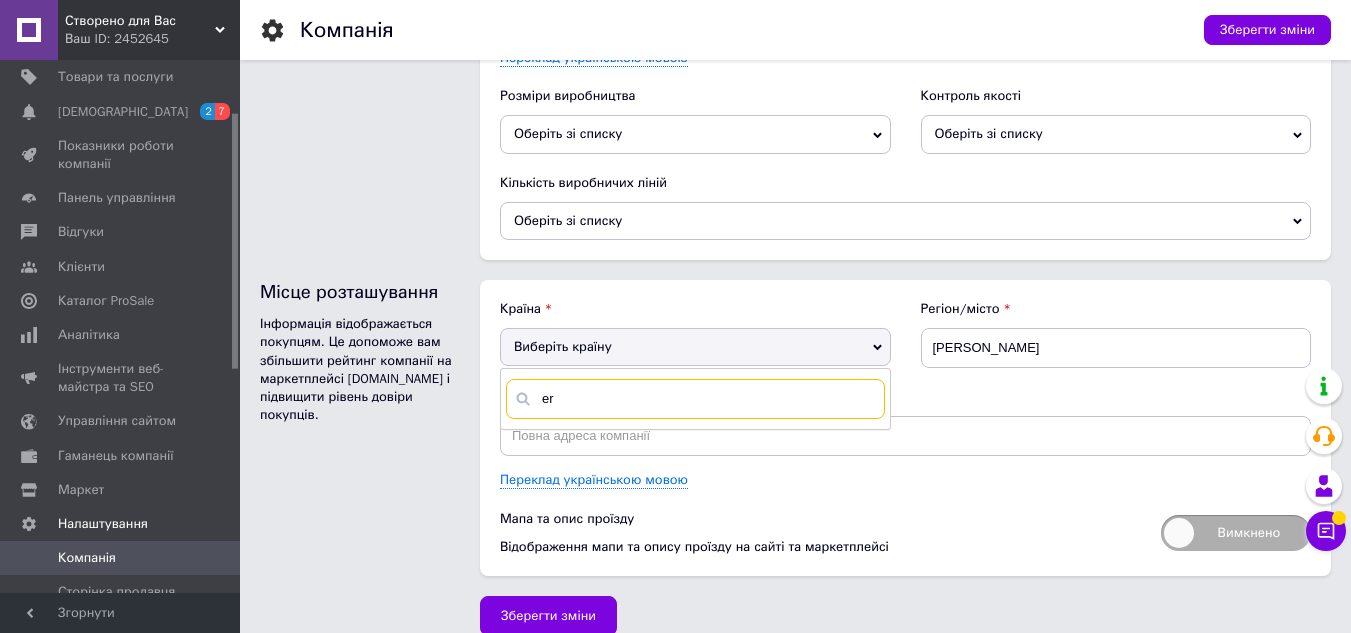 type on "e" 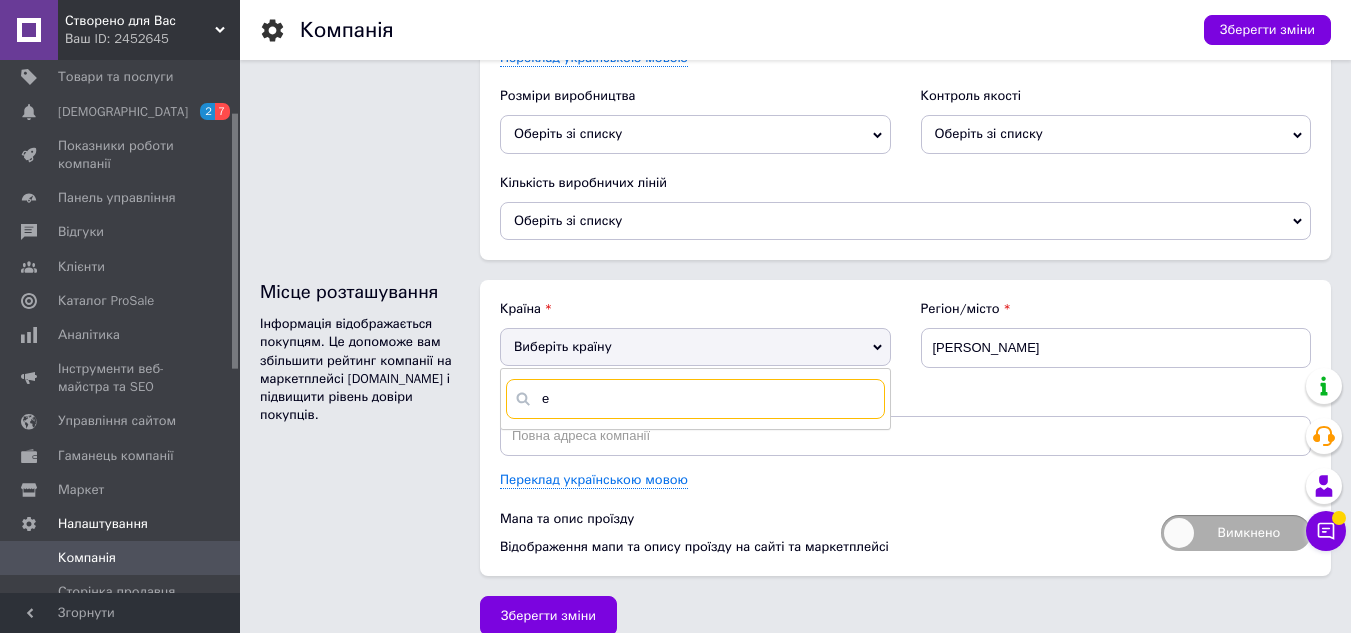 type 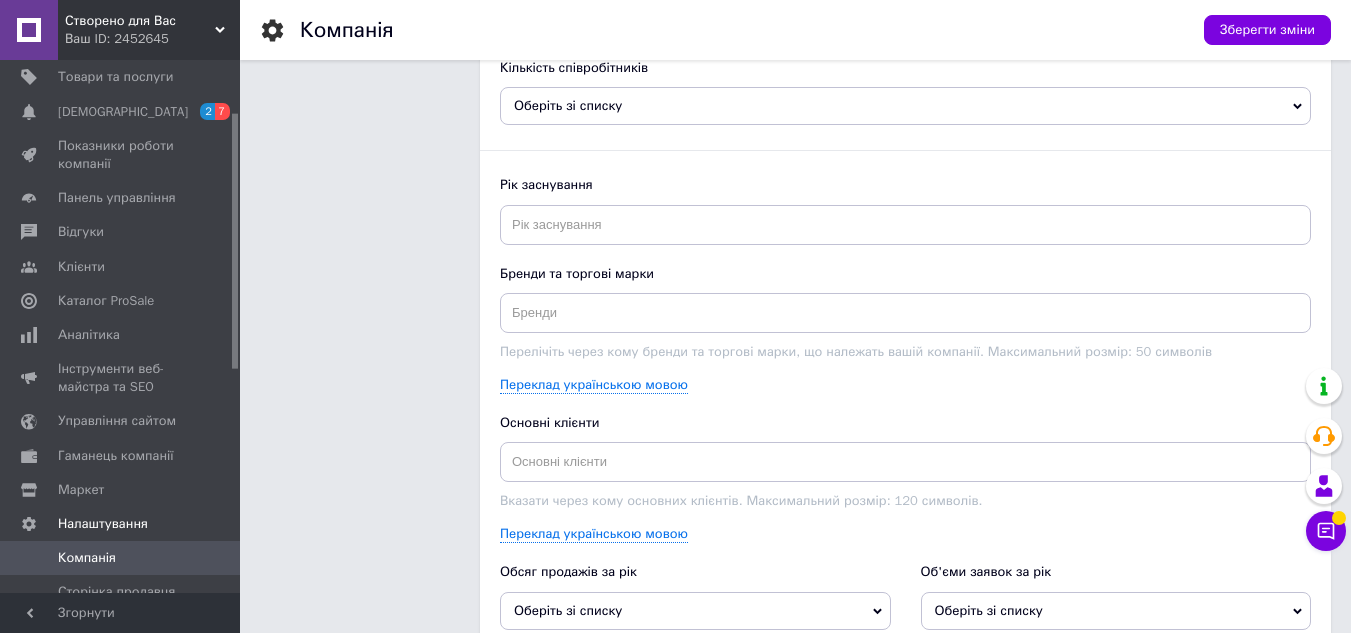 scroll, scrollTop: 1989, scrollLeft: 0, axis: vertical 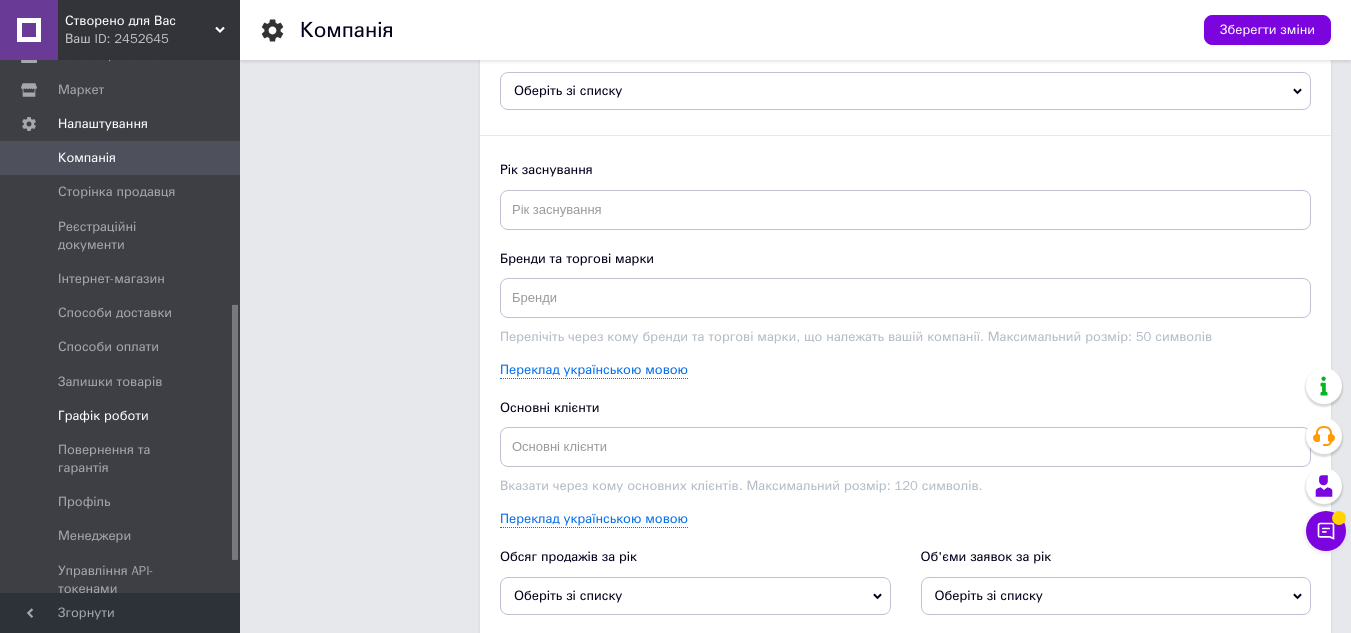 click on "Графік роботи" at bounding box center (103, 416) 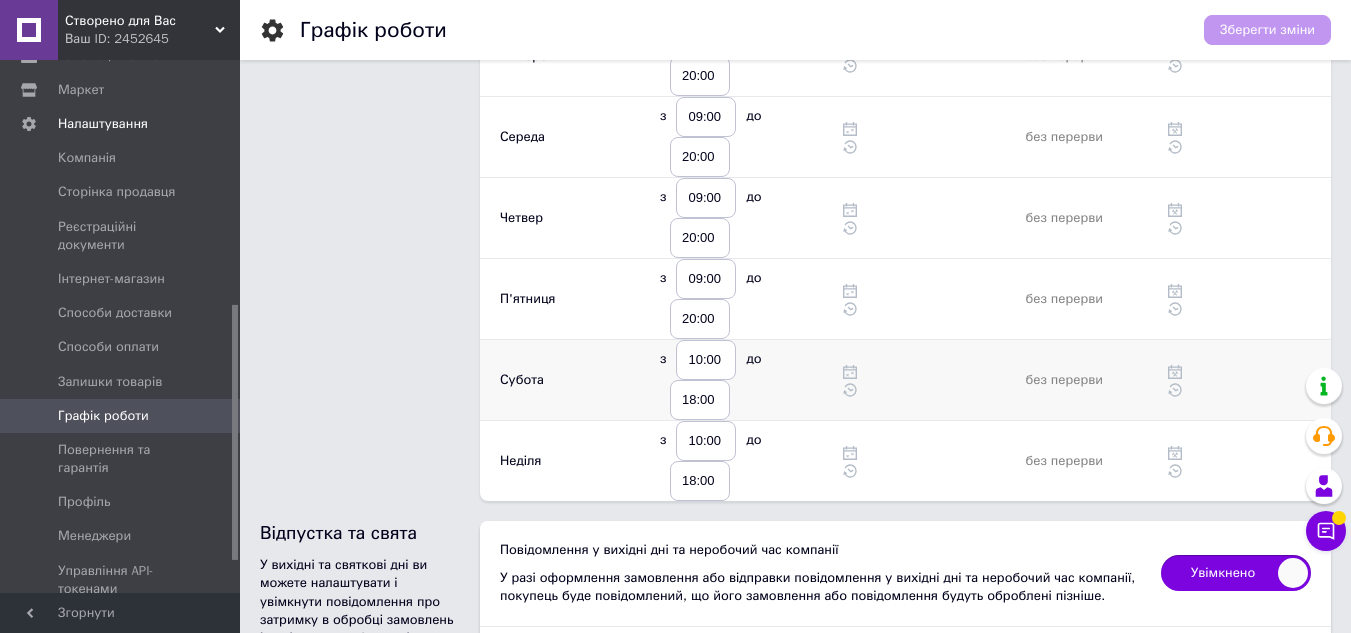 scroll, scrollTop: 227, scrollLeft: 0, axis: vertical 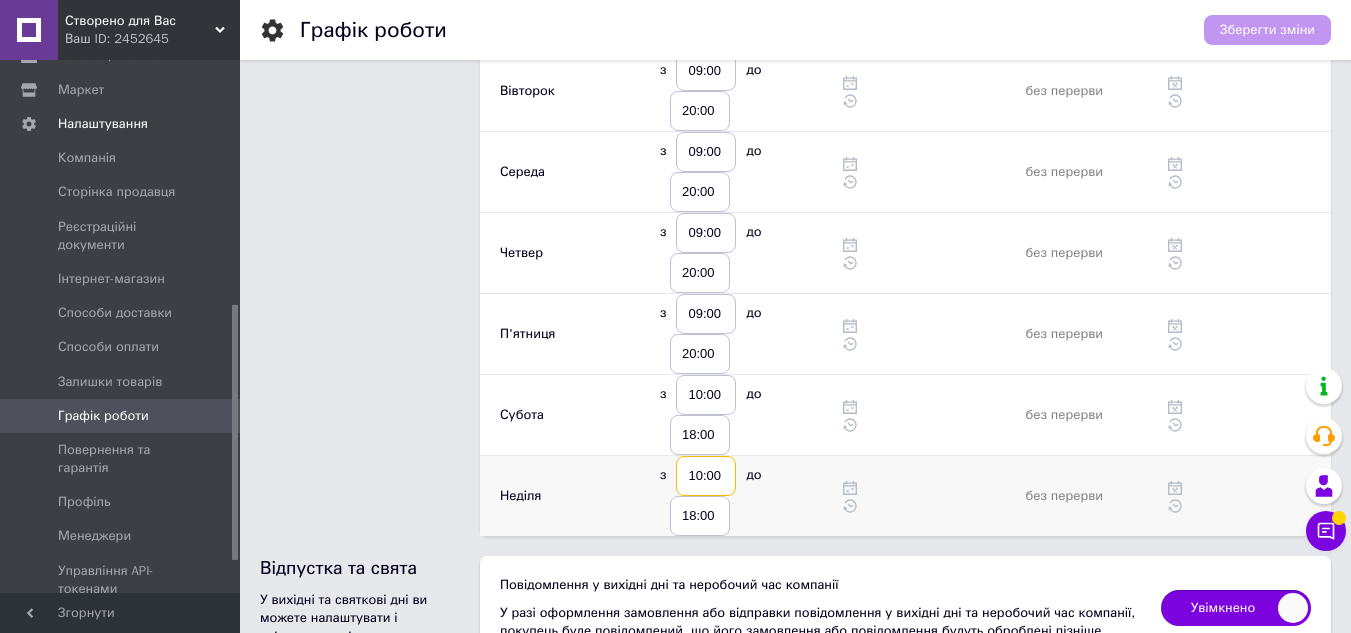 click on "10:00" at bounding box center (706, 476) 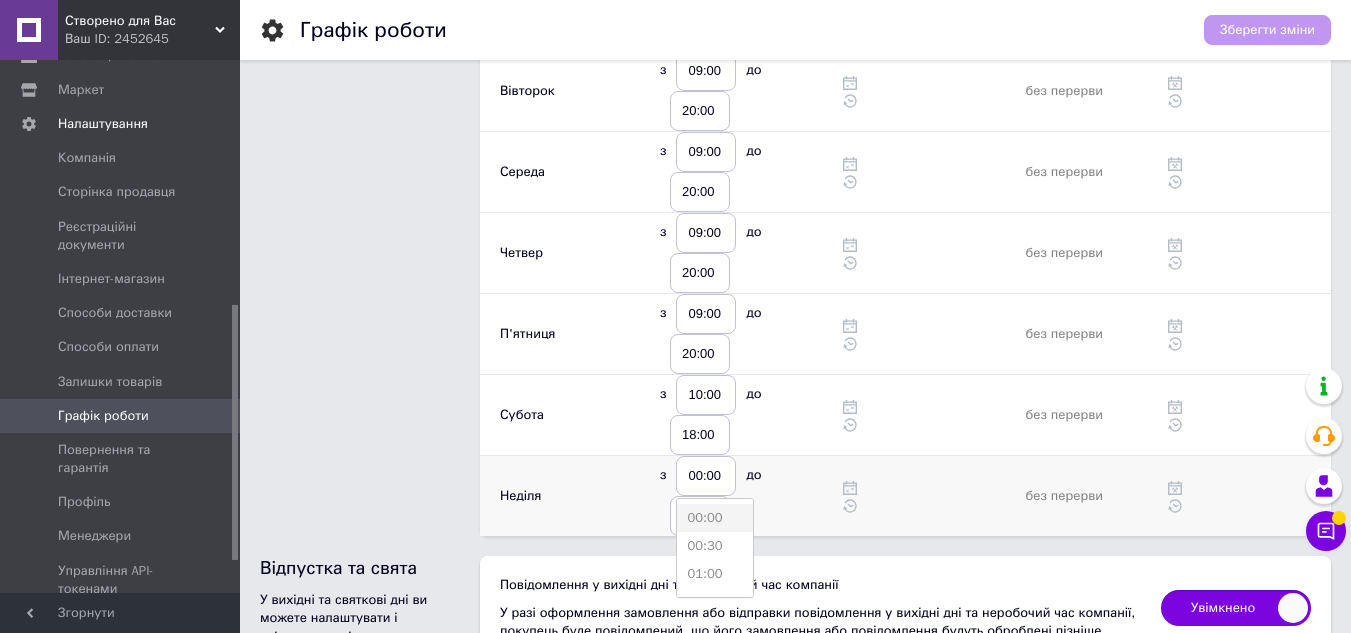 click at bounding box center [620, 496] 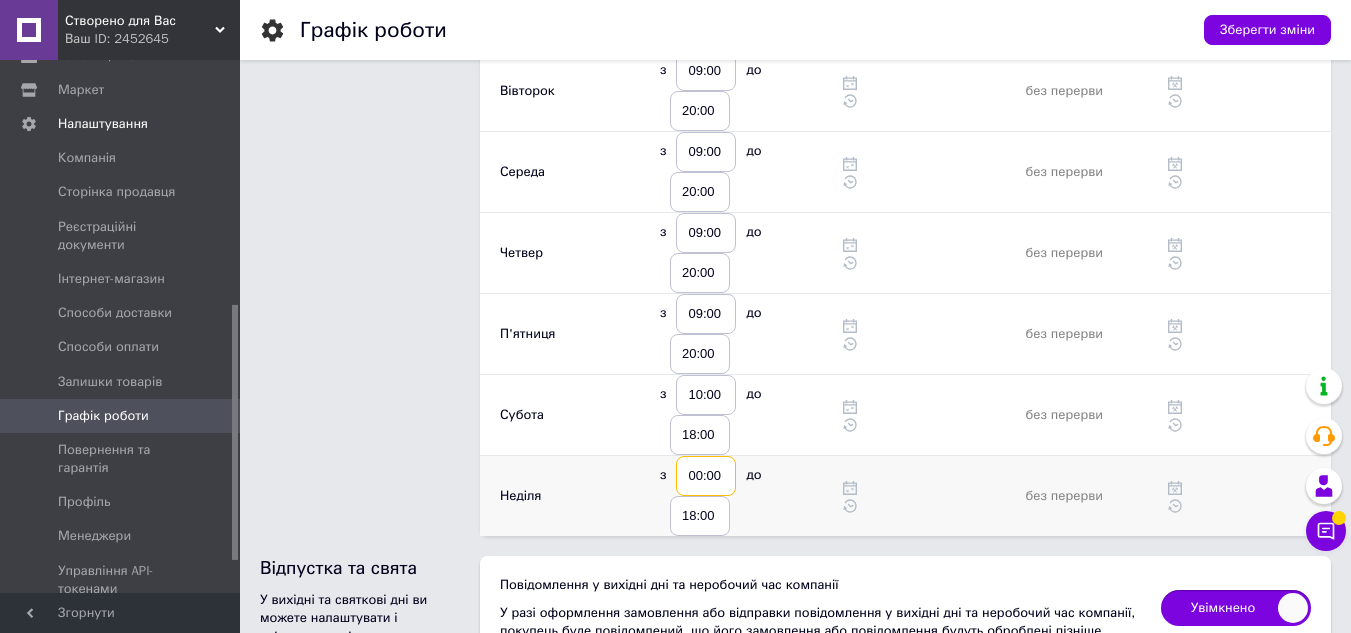 click on "00:00" at bounding box center (706, 476) 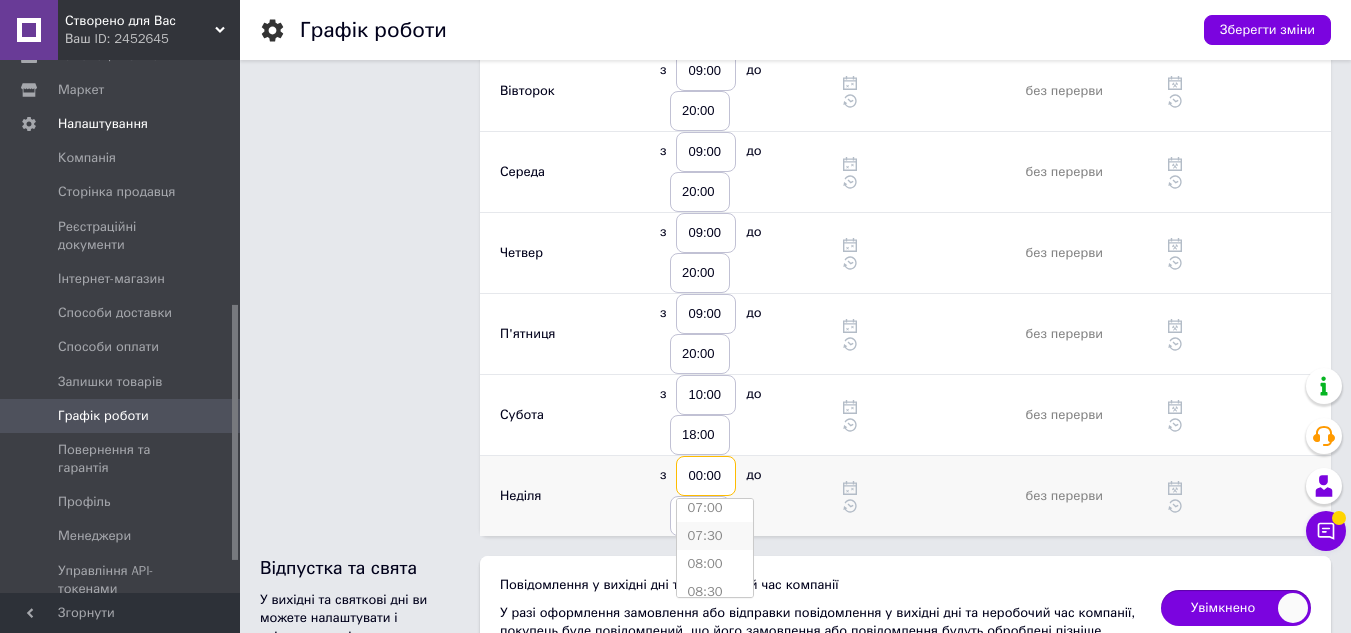scroll, scrollTop: 500, scrollLeft: 0, axis: vertical 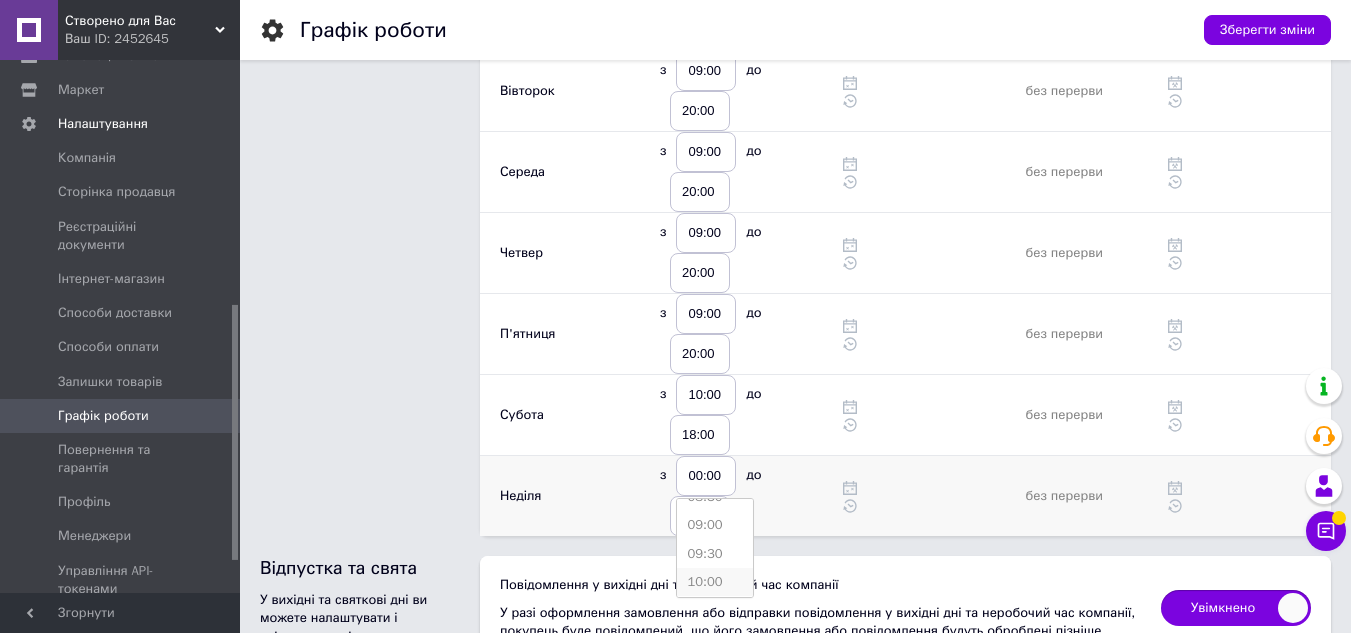 type on "10:00" 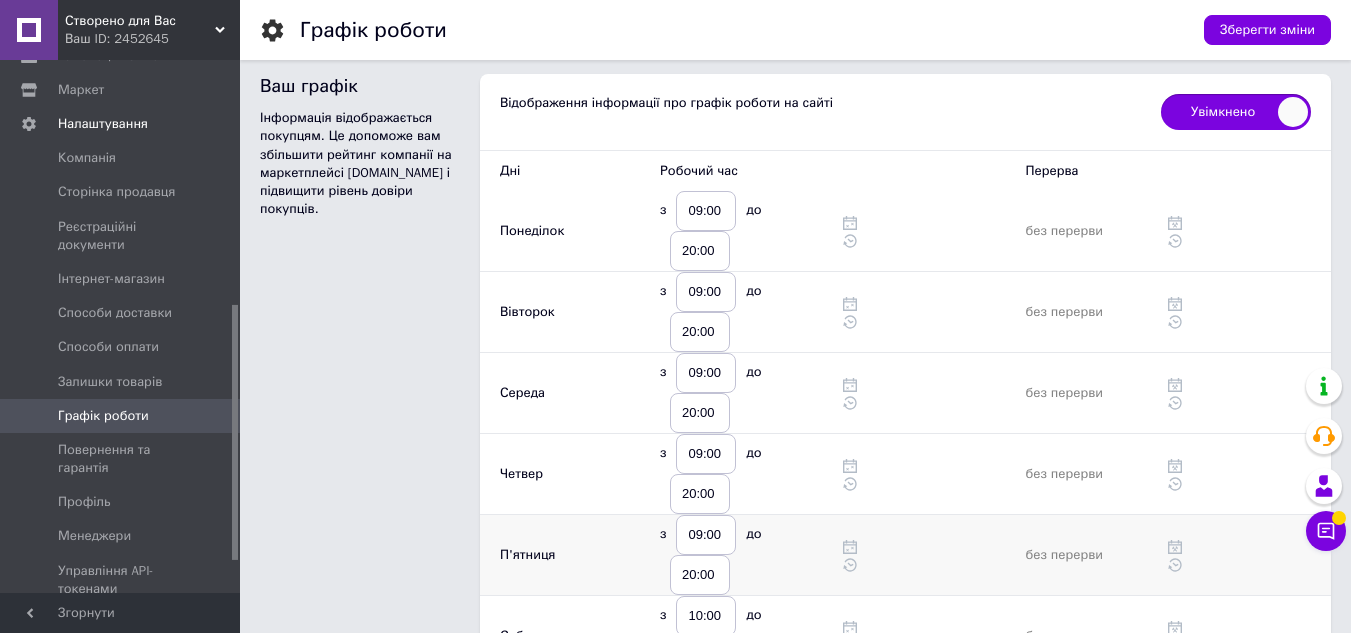 scroll, scrollTop: 0, scrollLeft: 0, axis: both 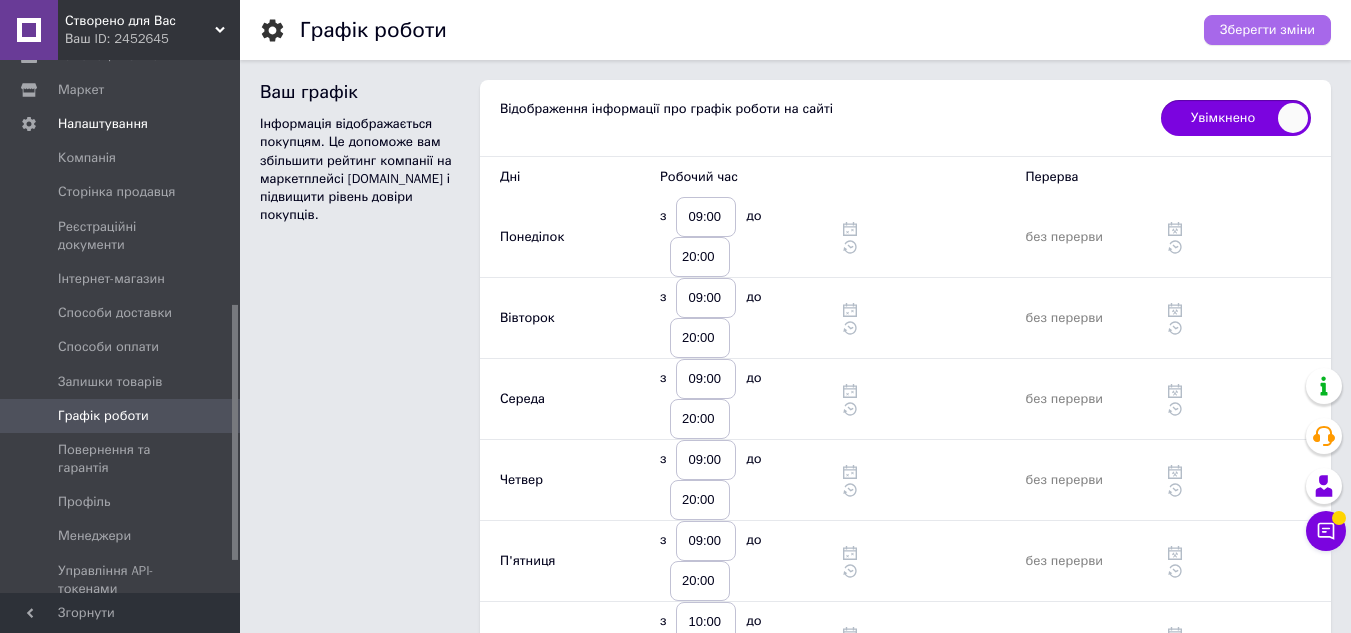 click on "Зберегти зміни" at bounding box center (1267, 30) 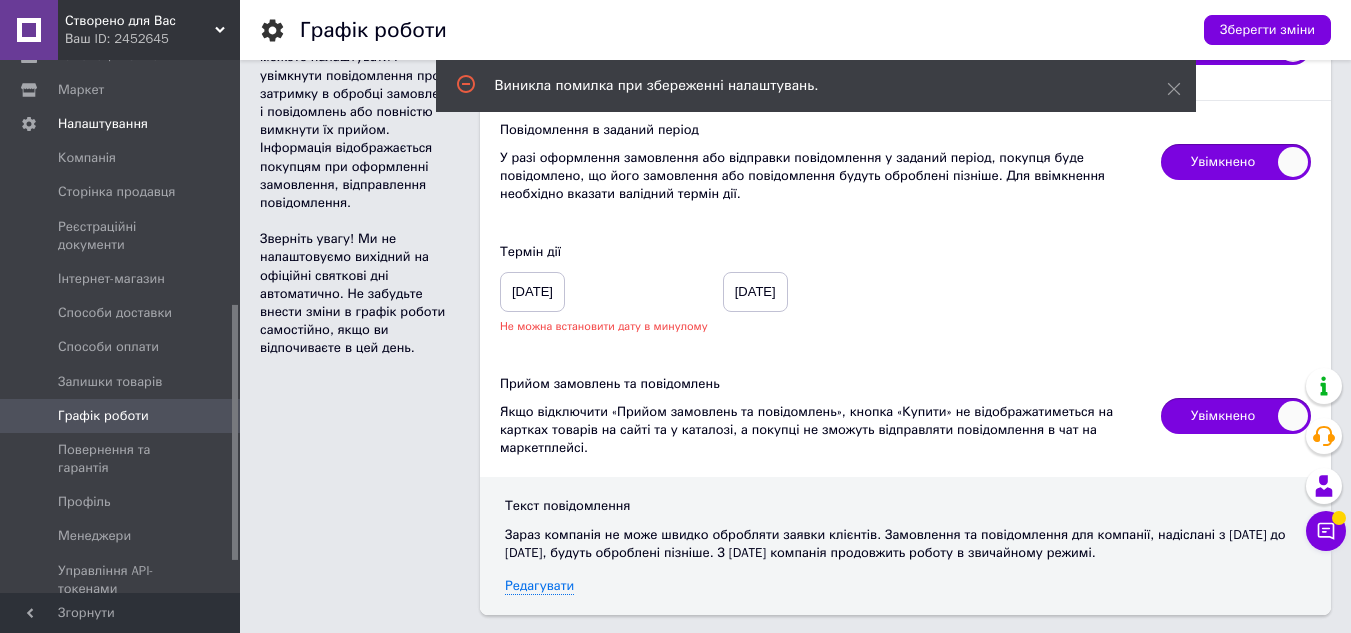 scroll, scrollTop: 798, scrollLeft: 0, axis: vertical 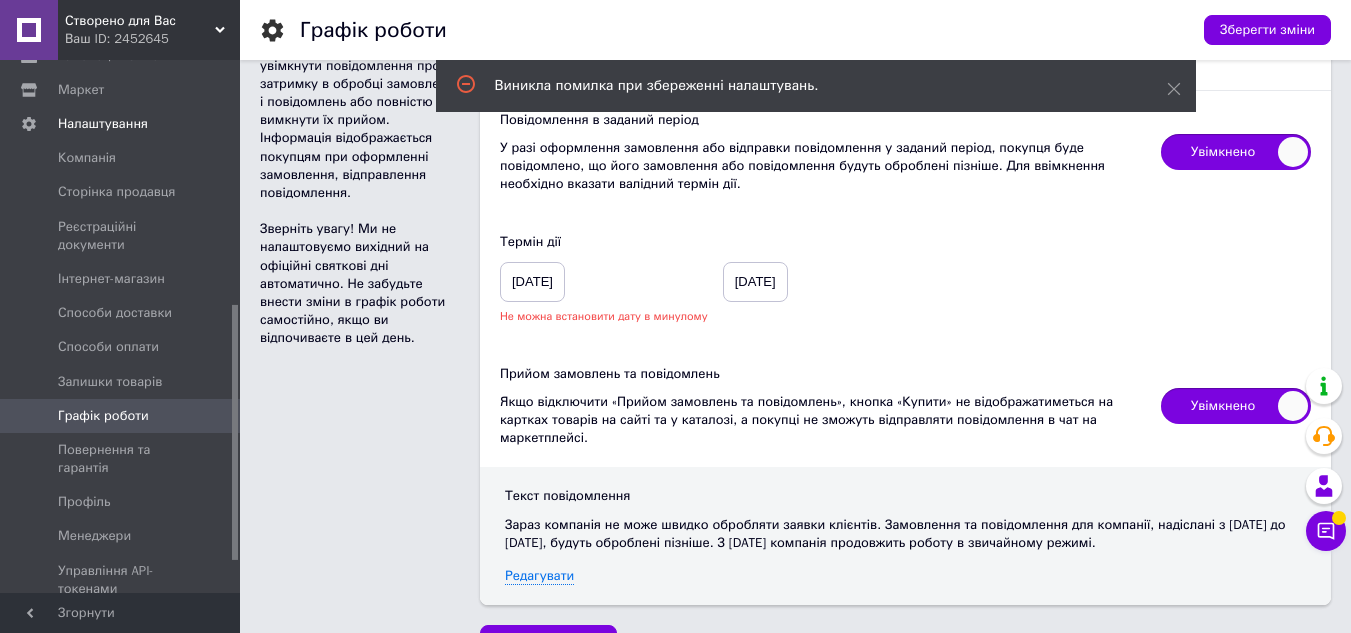 click on "[DATE]" at bounding box center (532, 282) 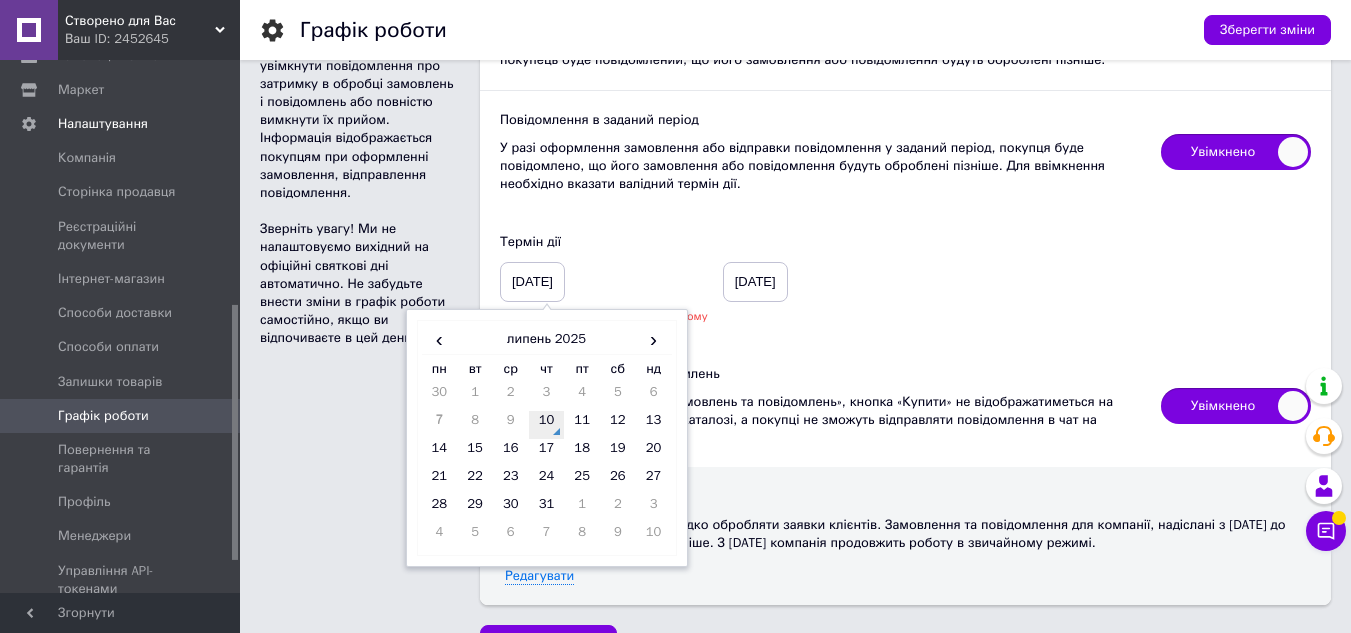 click on "10" at bounding box center [547, 425] 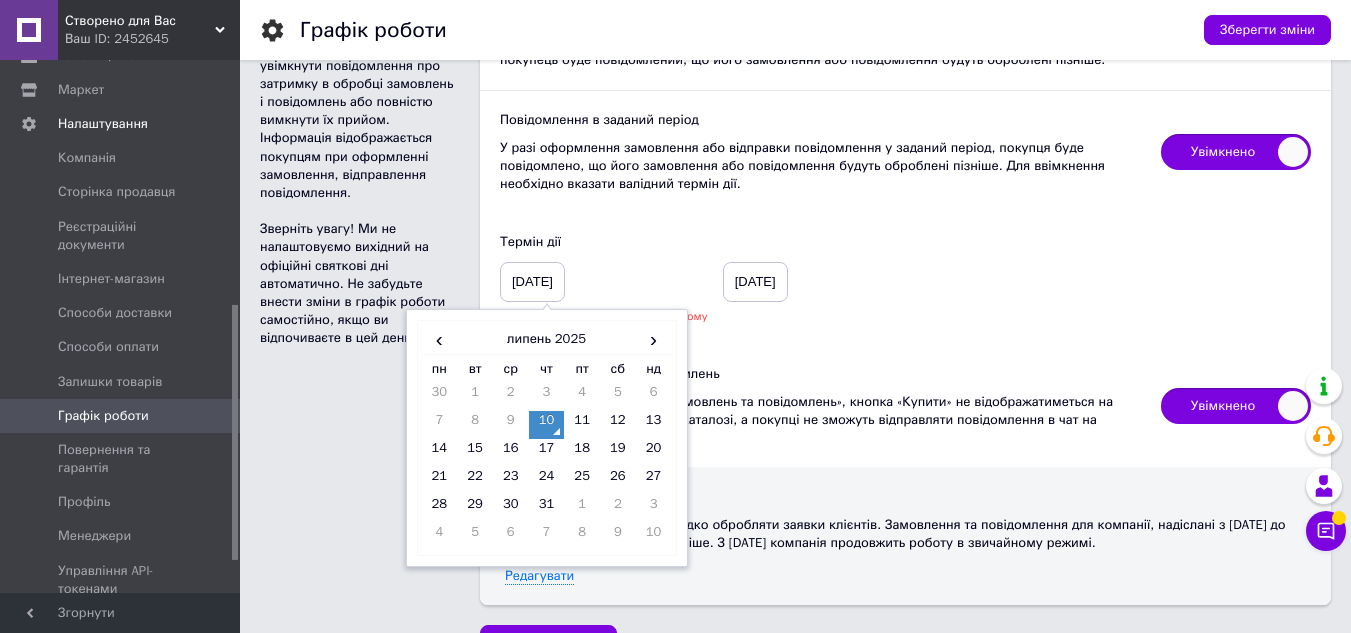 click on "Термін дії [DATE] ‹ [DATE] › пн вт ср чт пт сб нд 30 1 2 3 4 5 6 7 8 9 10 11 12 13 14 15 16 17 18 19 20 21 22 23 24 25 26 27 28 29 30 31 1 2 3 4 5 6 7 8 9 10 Не можна встановити дату в минулому [DATE]" at bounding box center (905, 278) 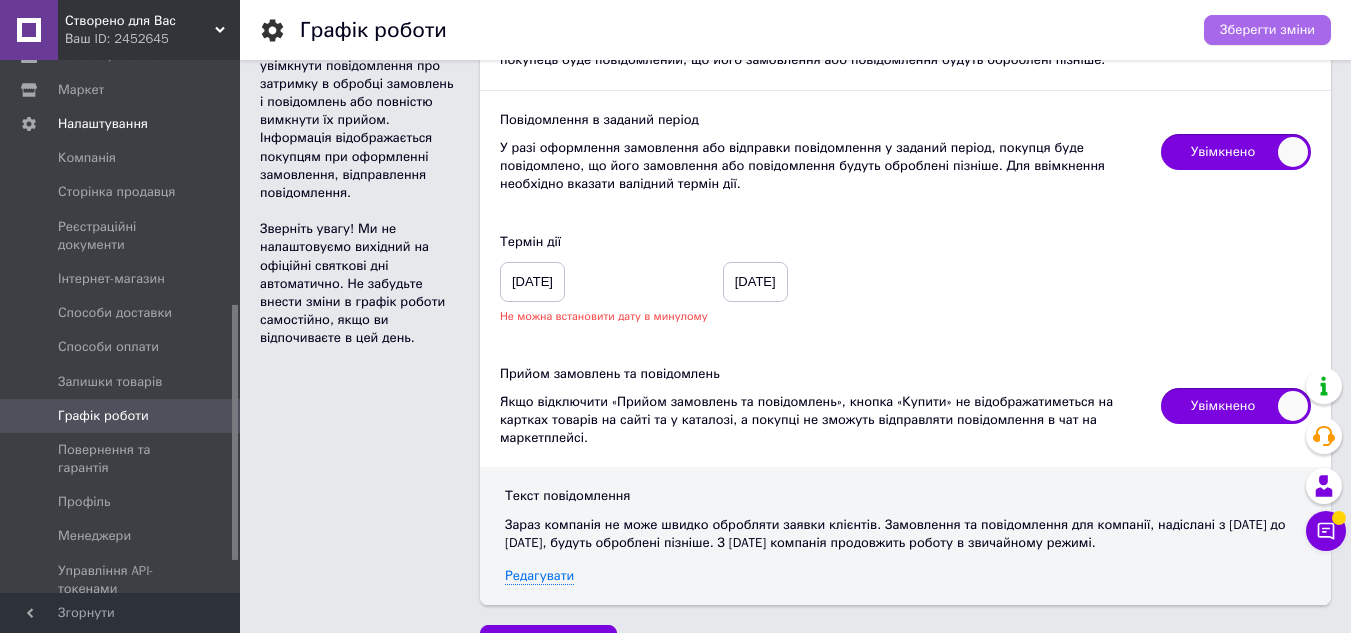 click on "Зберегти зміни" at bounding box center (1267, 30) 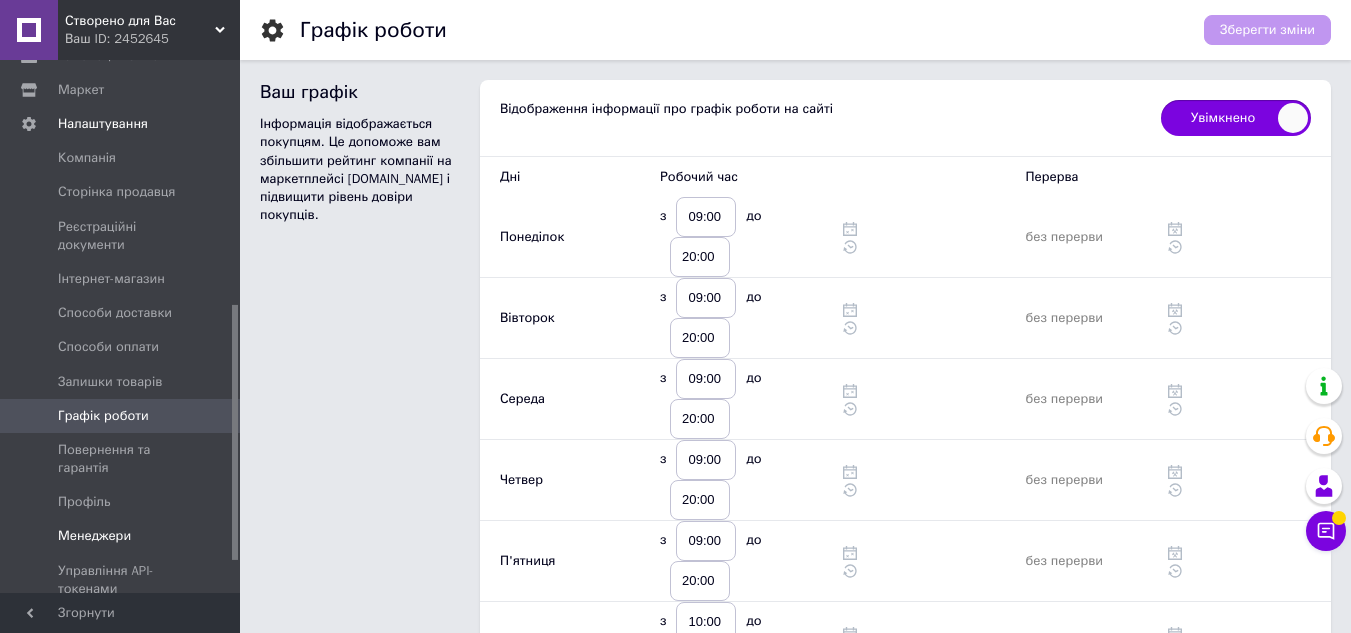 scroll, scrollTop: 300, scrollLeft: 0, axis: vertical 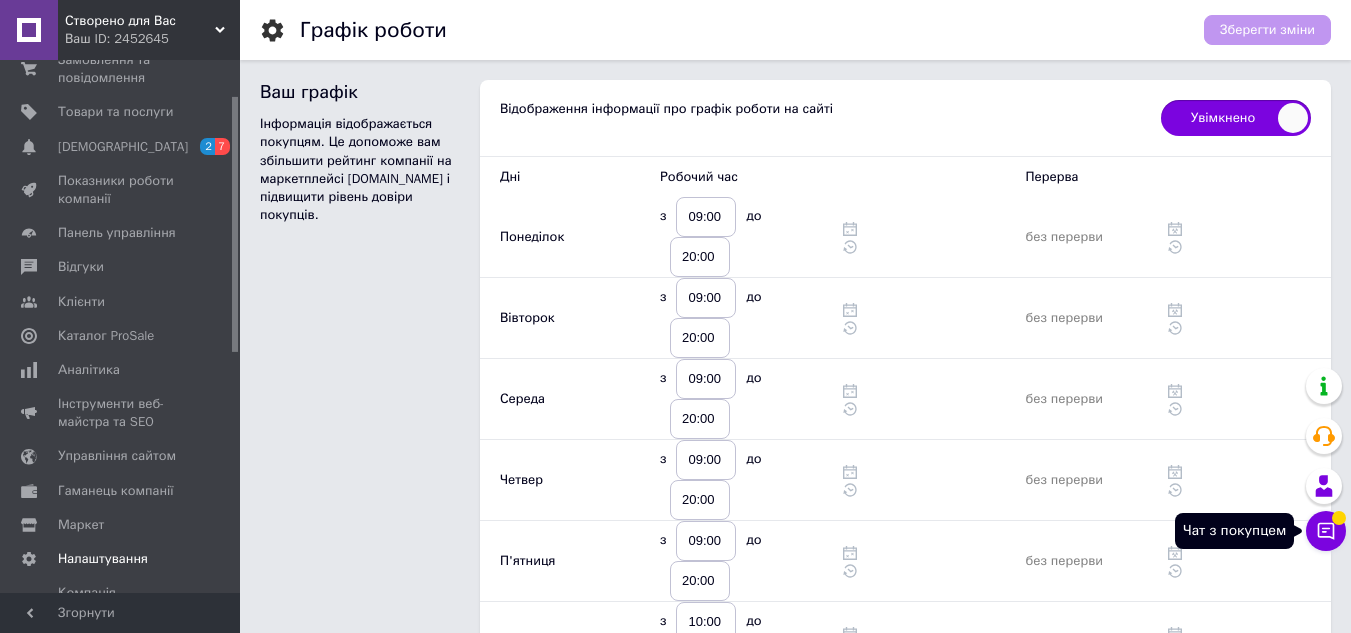 click 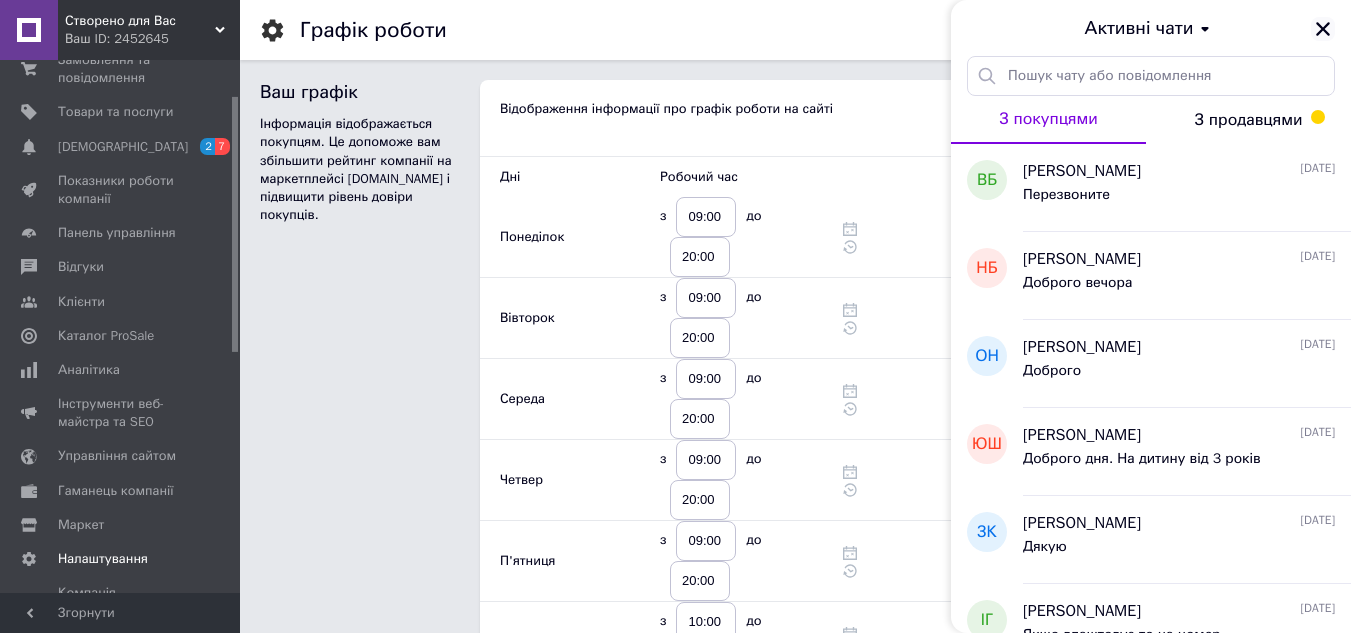 click 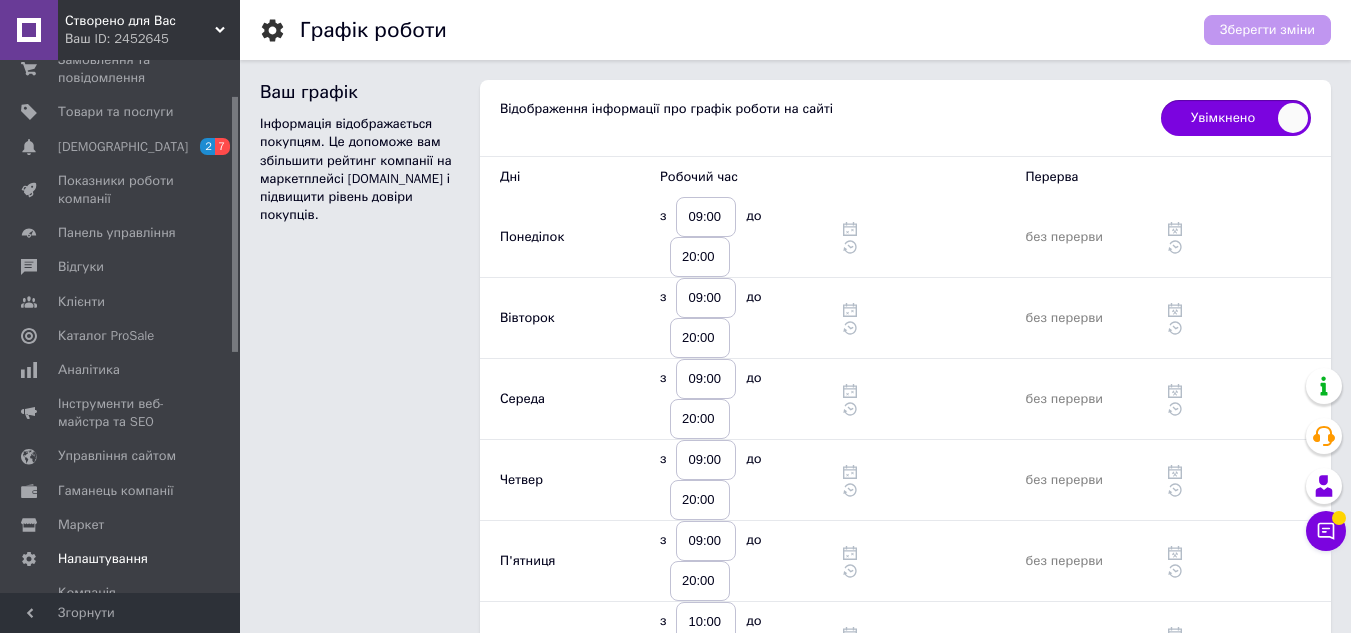 click on "Створено для Вас" at bounding box center [140, 21] 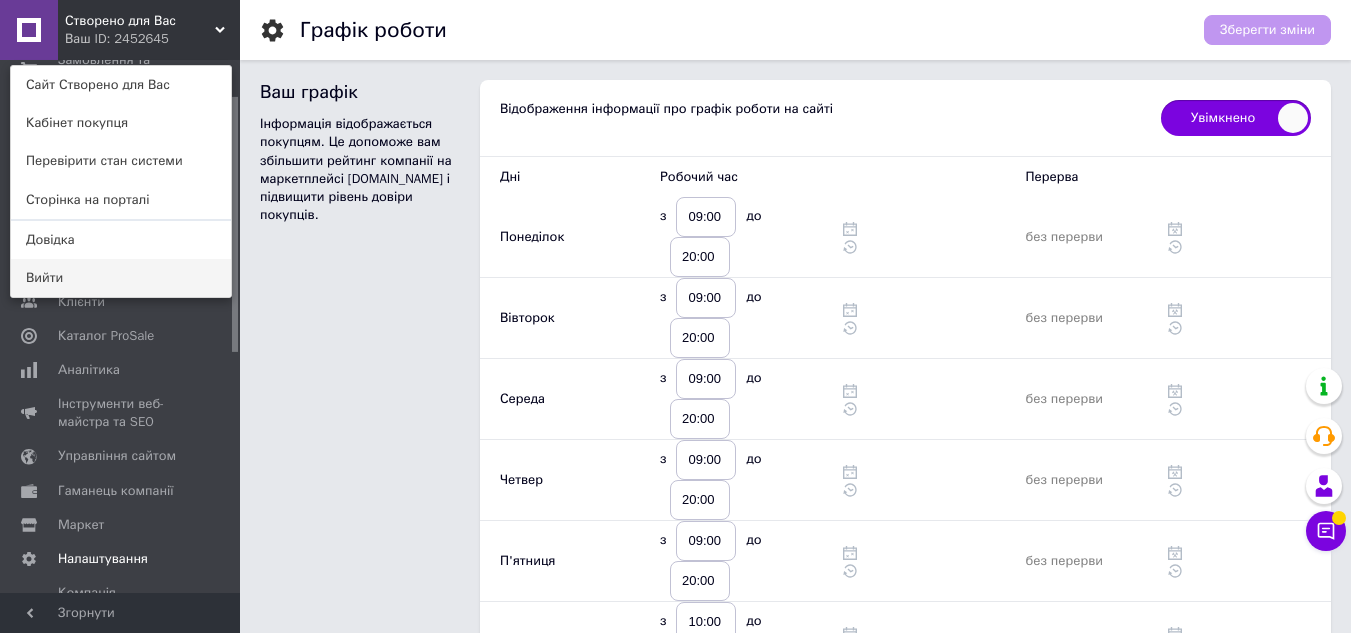click on "Вийти" at bounding box center (121, 278) 